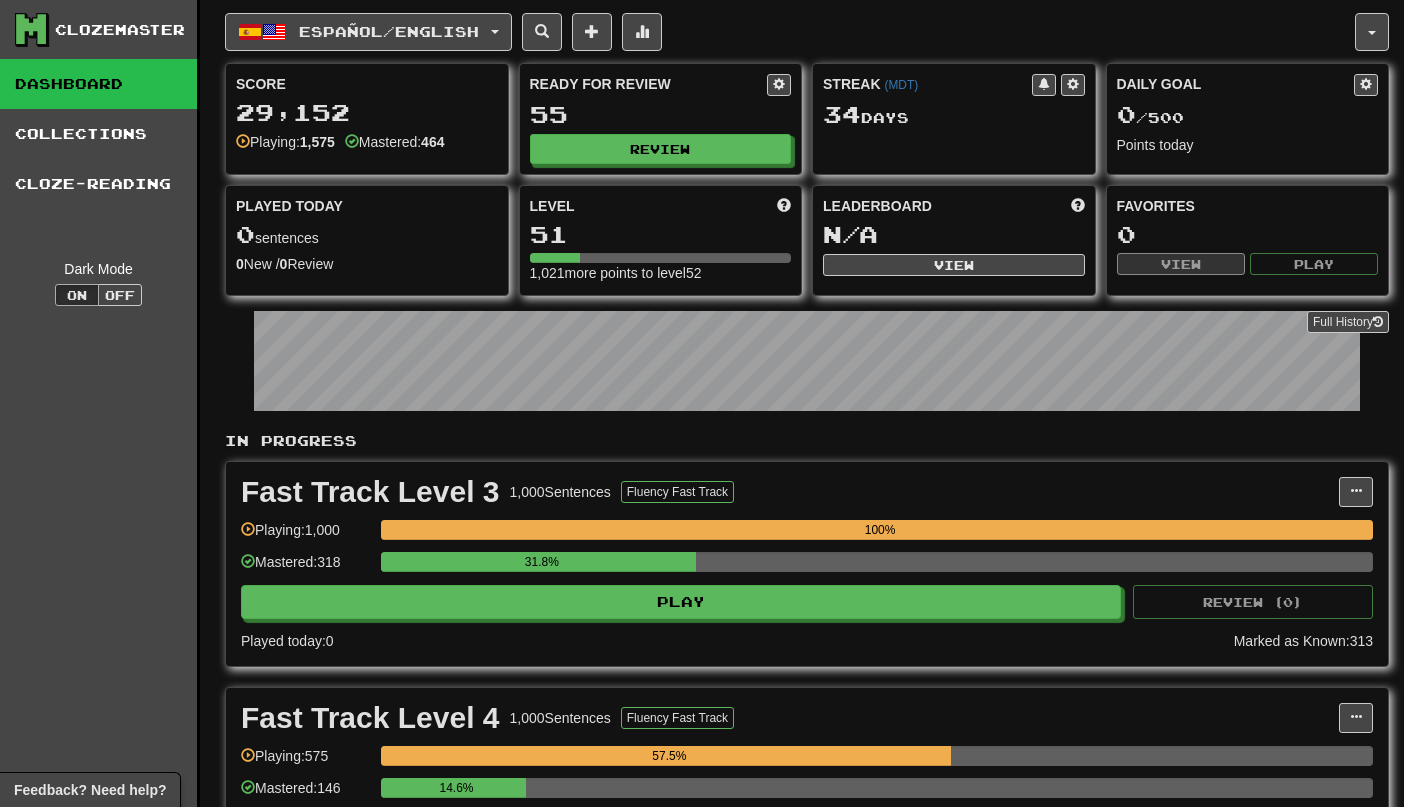 scroll, scrollTop: 0, scrollLeft: 0, axis: both 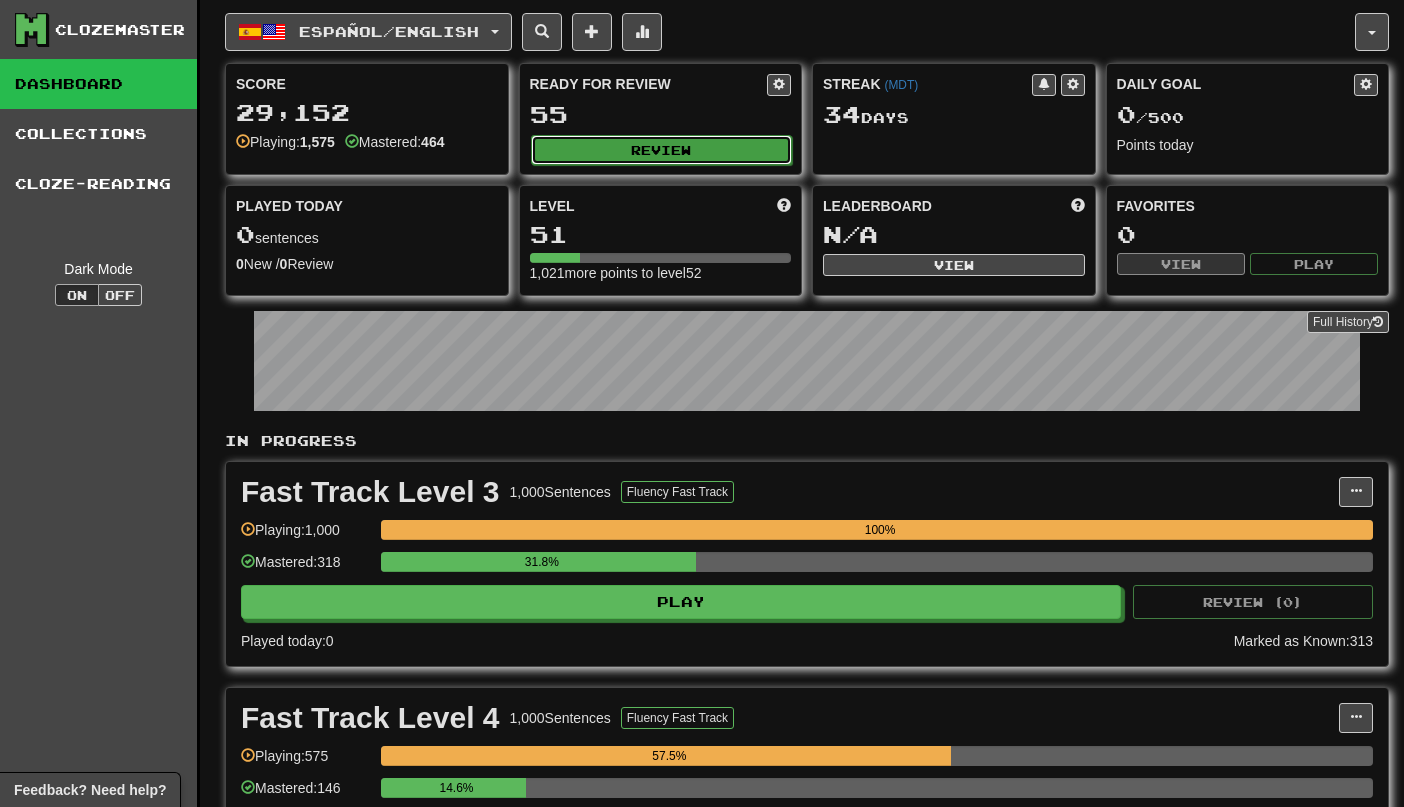 click on "Review" at bounding box center [662, 150] 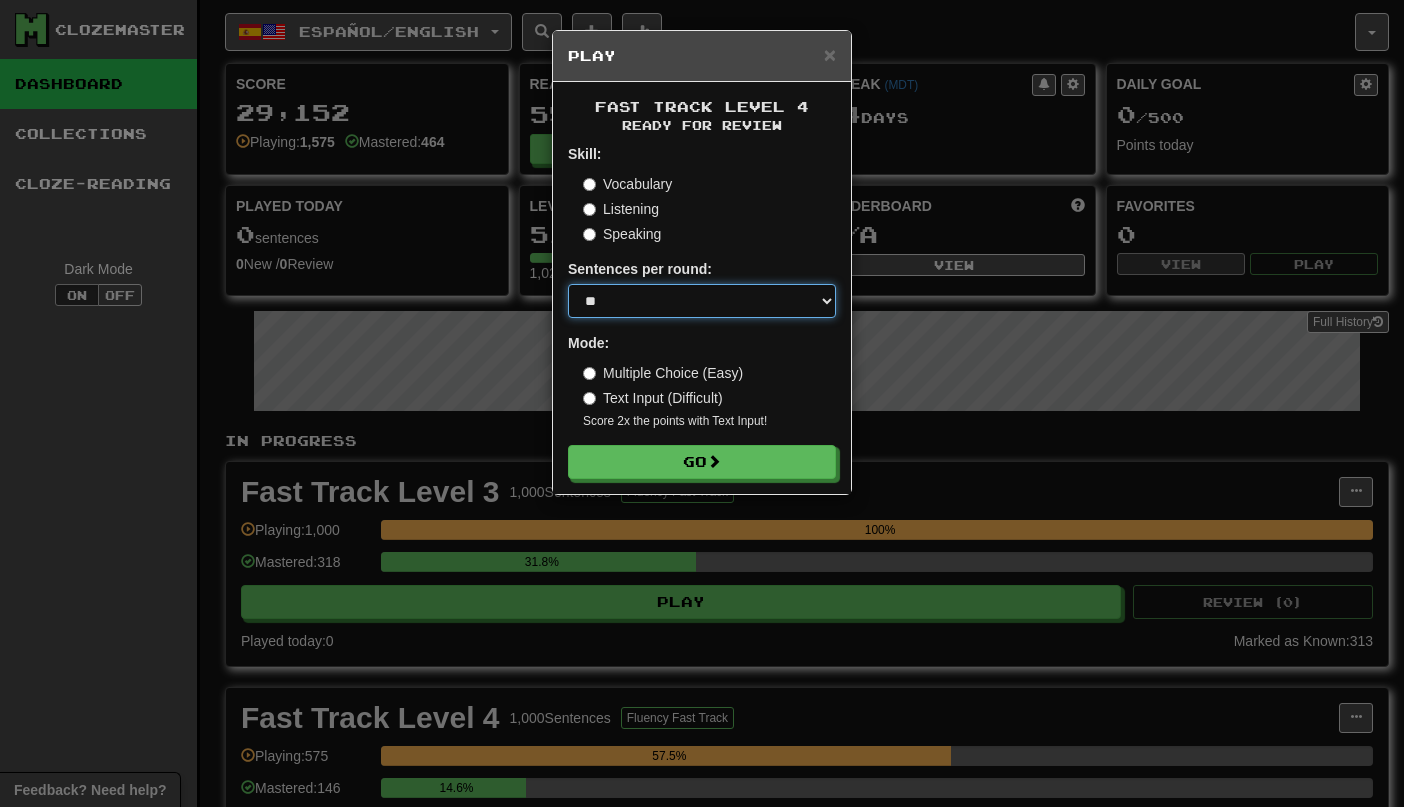 click on "* ** ** ** ** ** *** ********" at bounding box center [702, 301] 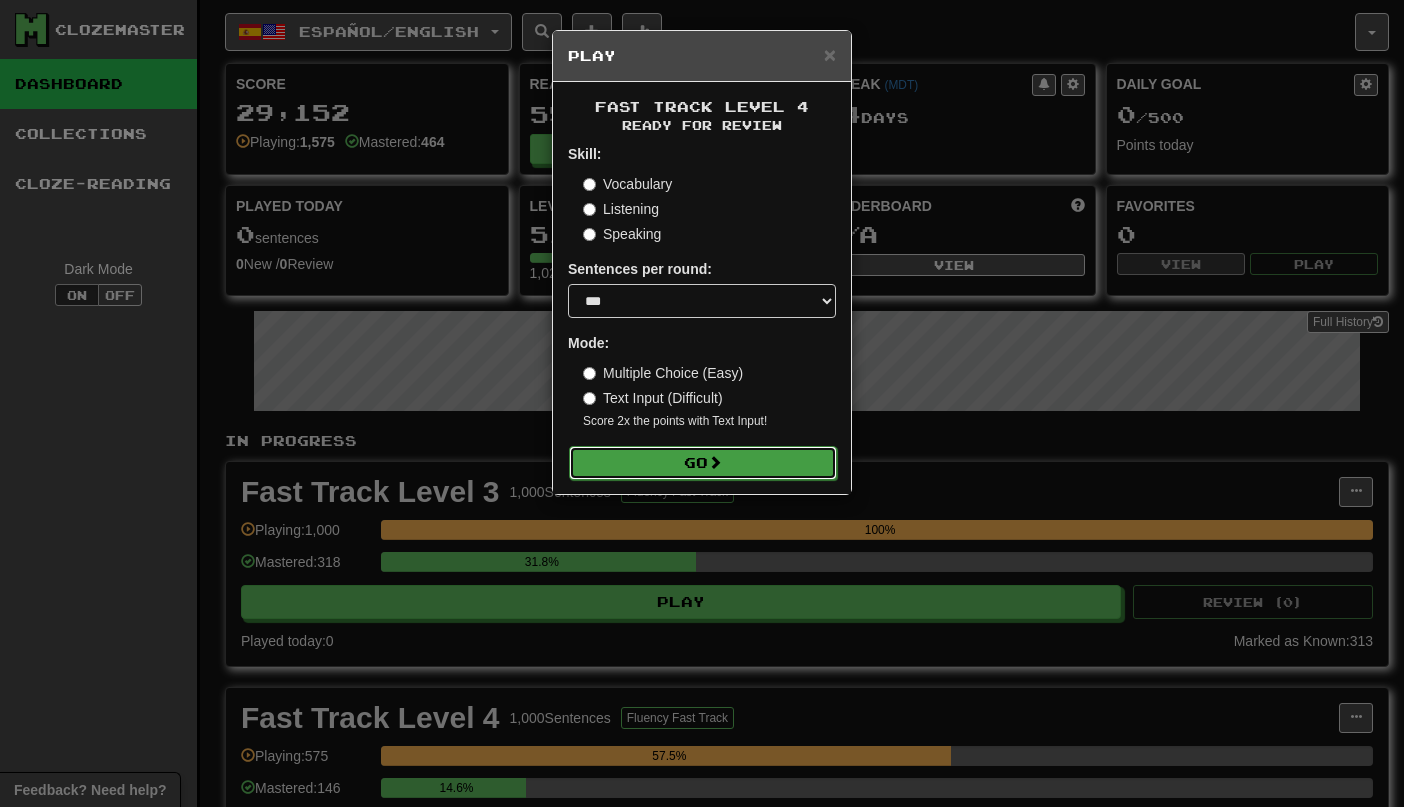 click on "Go" at bounding box center (703, 463) 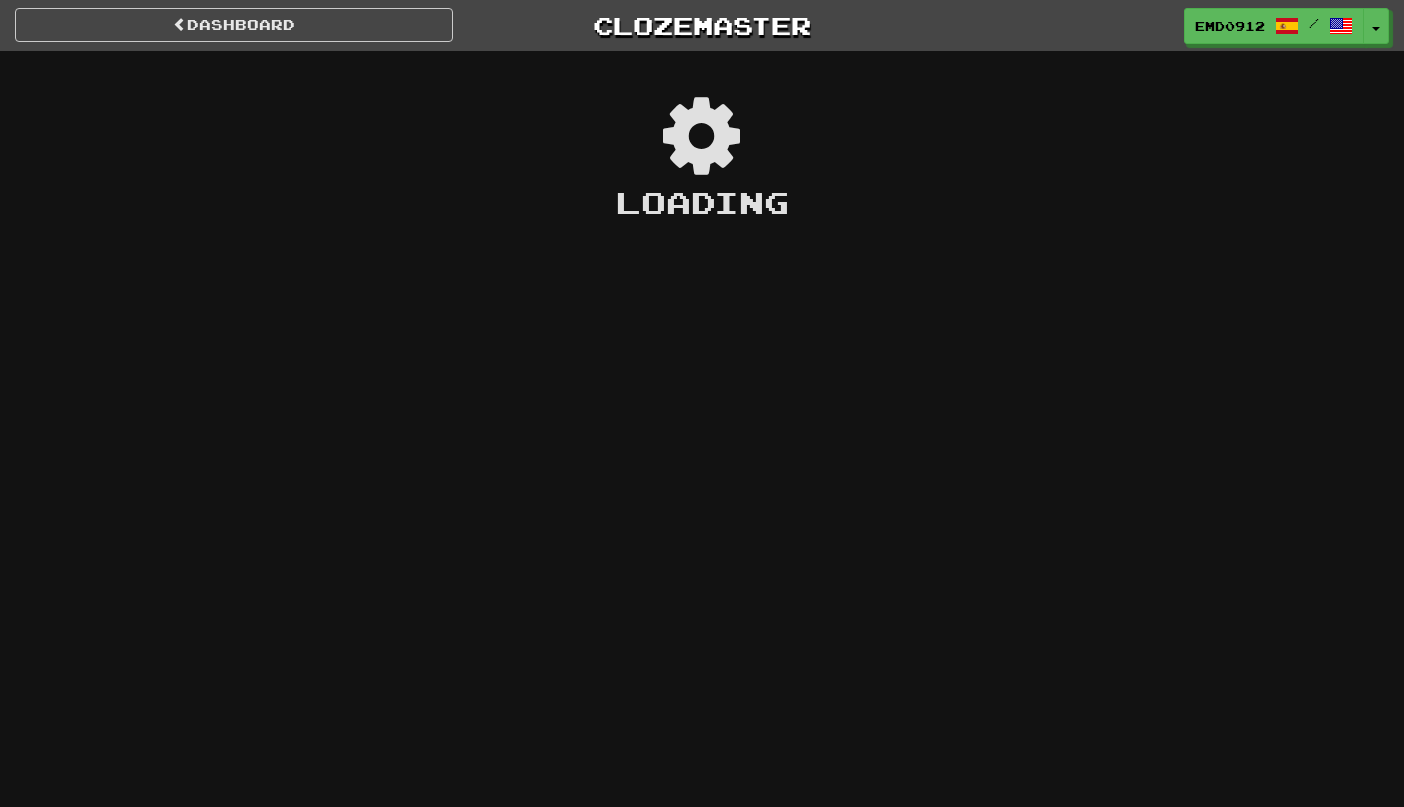 scroll, scrollTop: 0, scrollLeft: 0, axis: both 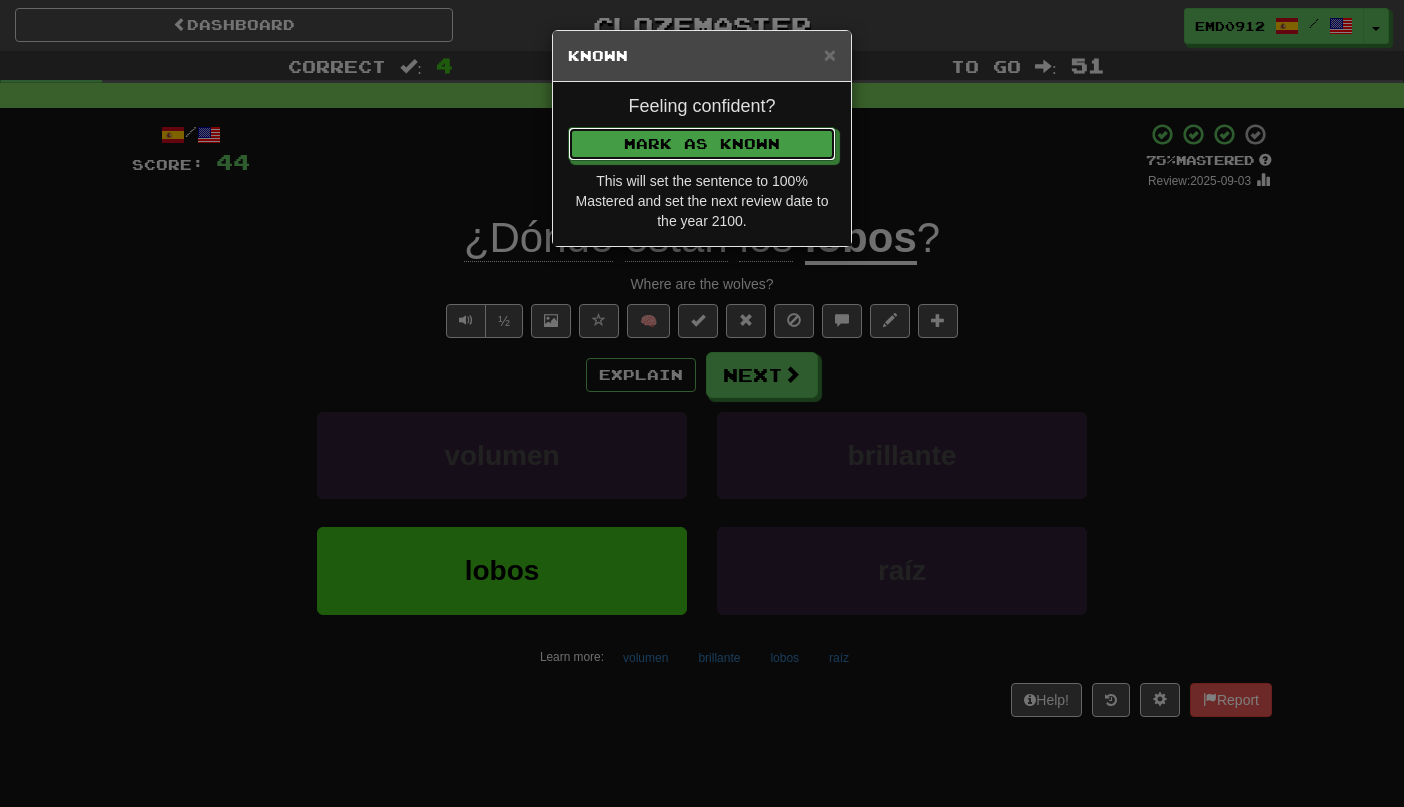 type 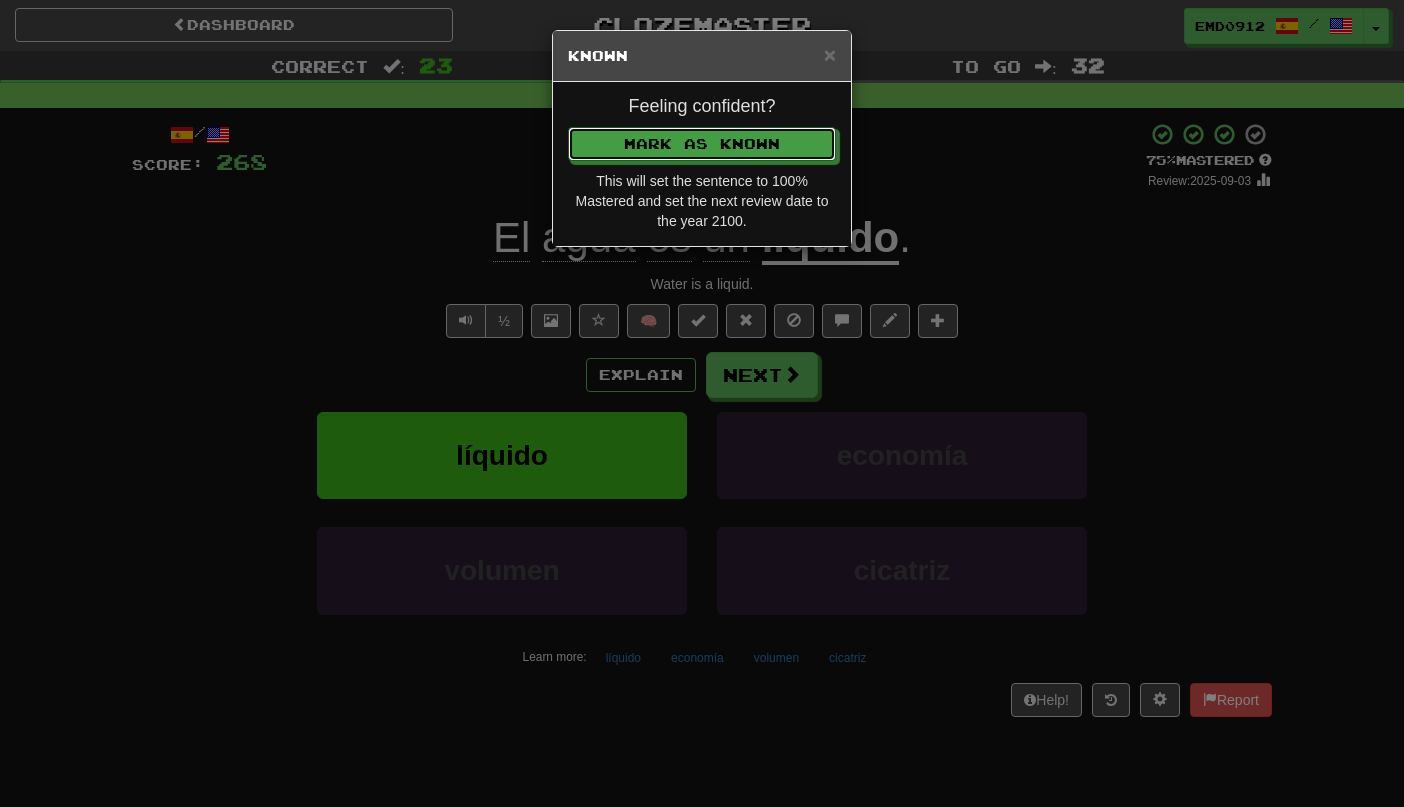 click on "Mark as Known" at bounding box center (702, 144) 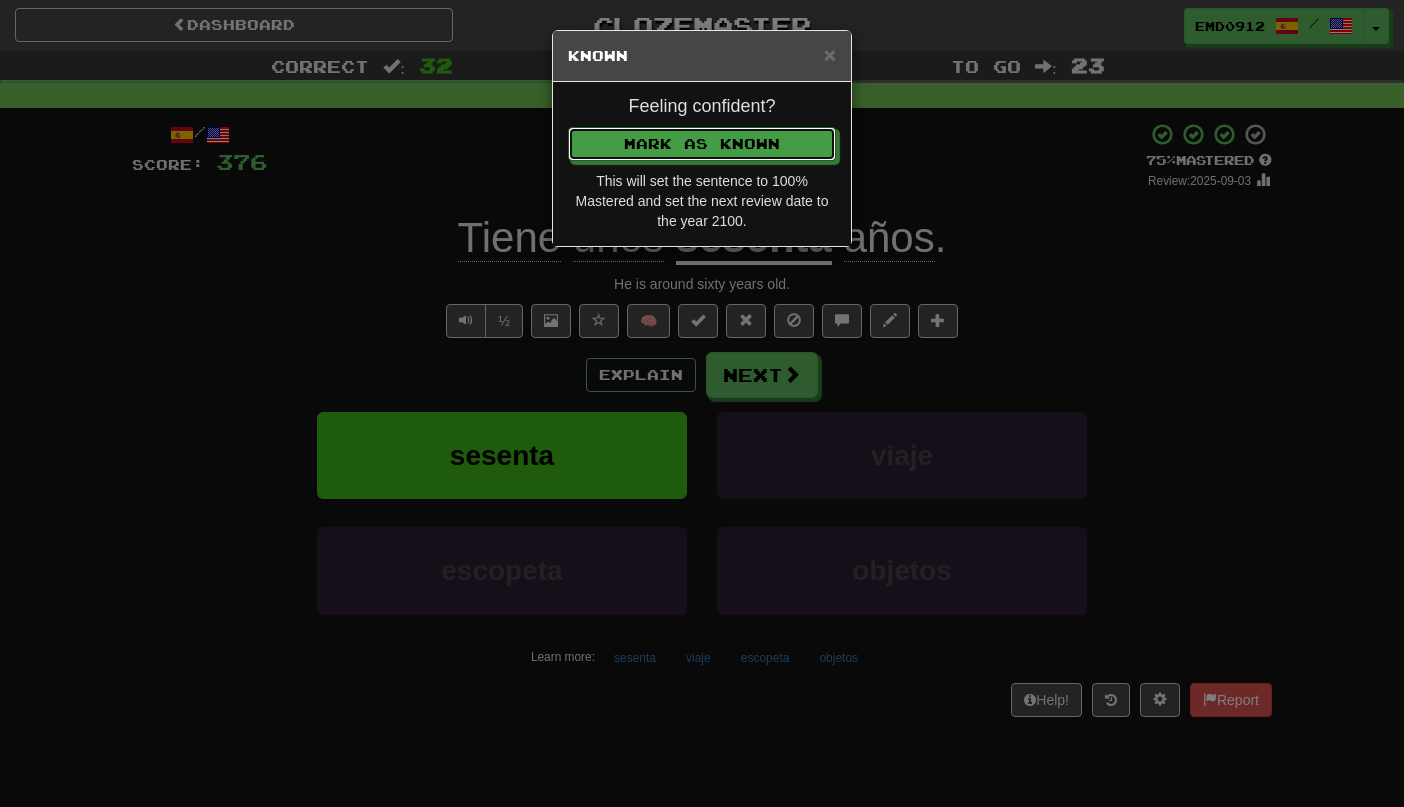 click on "Mark as Known" at bounding box center (702, 144) 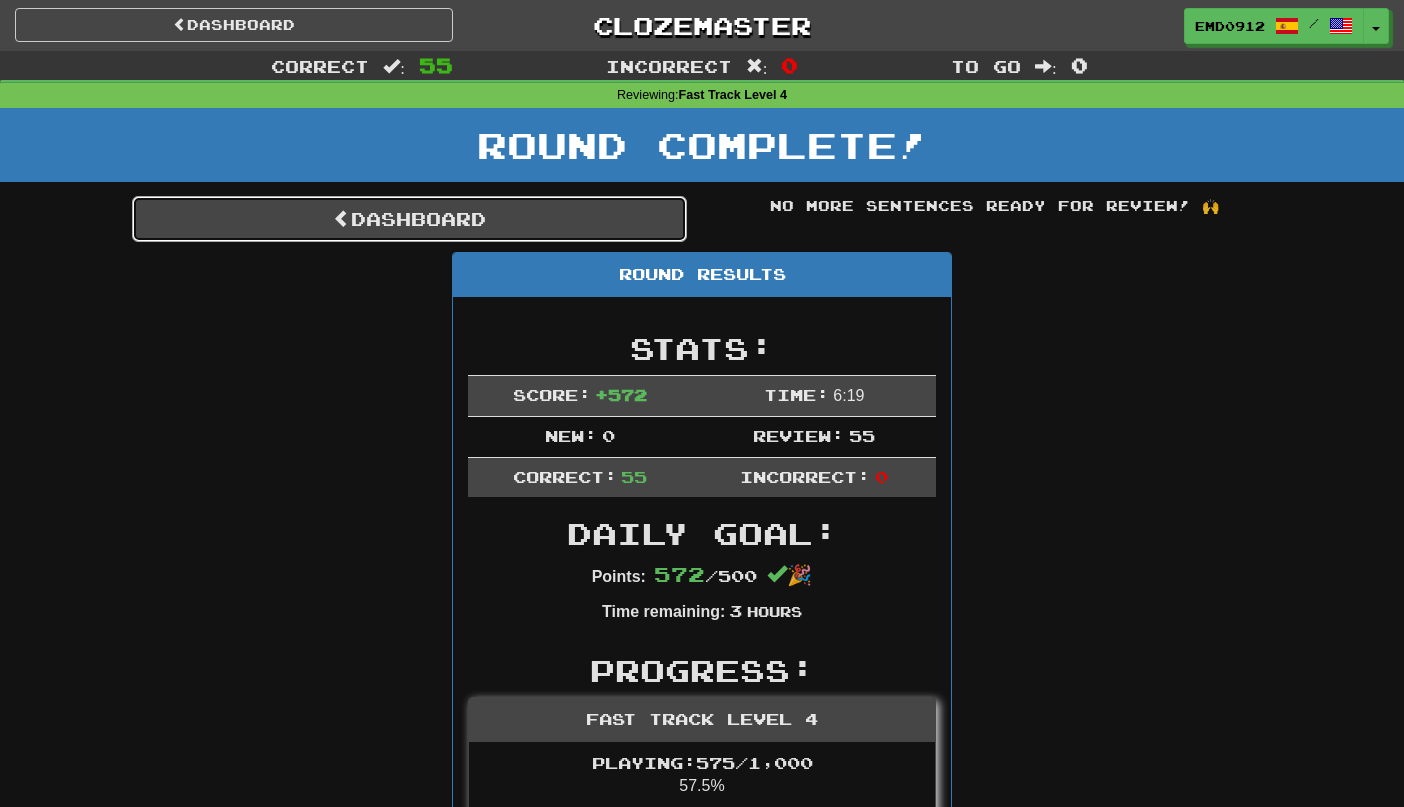 click on "Dashboard" at bounding box center (409, 219) 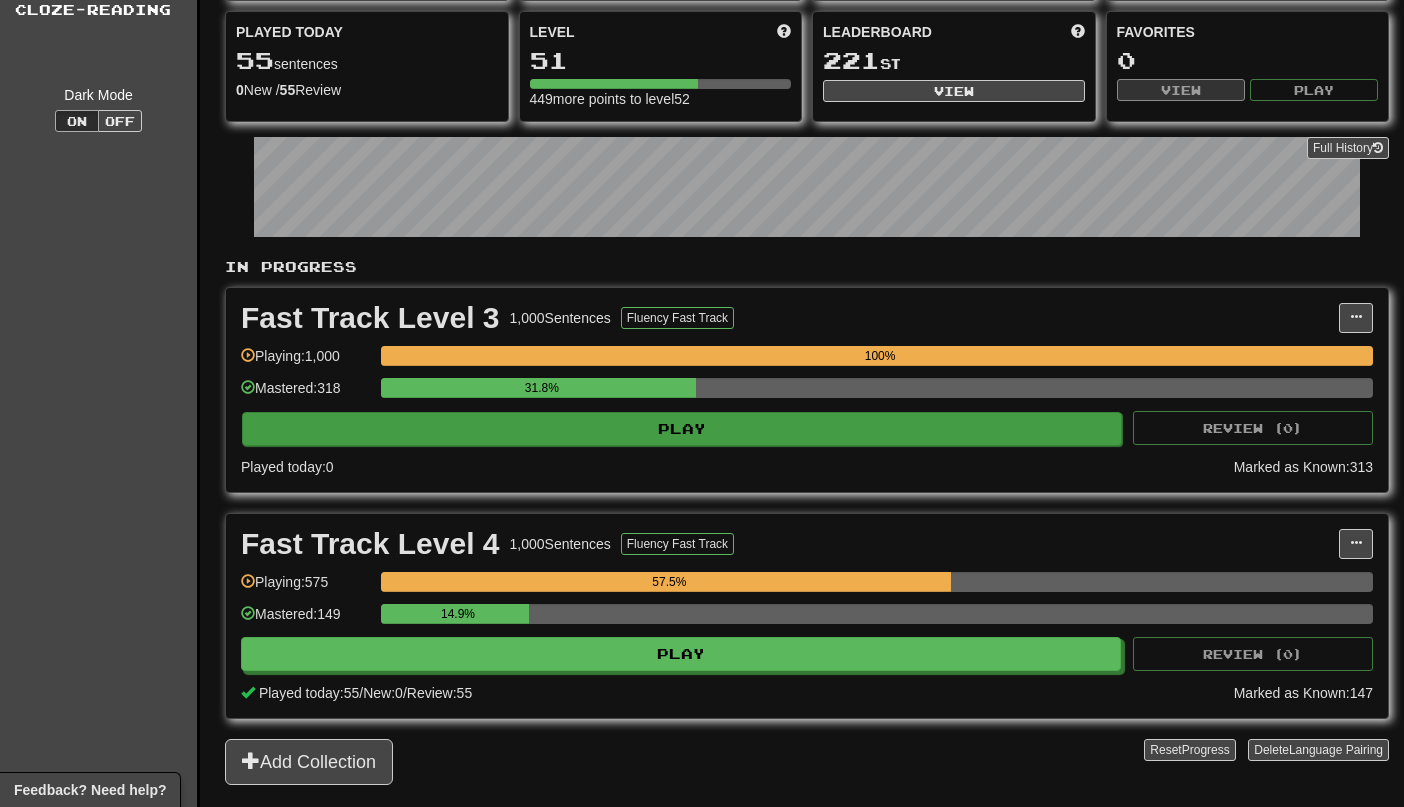 scroll, scrollTop: 177, scrollLeft: 0, axis: vertical 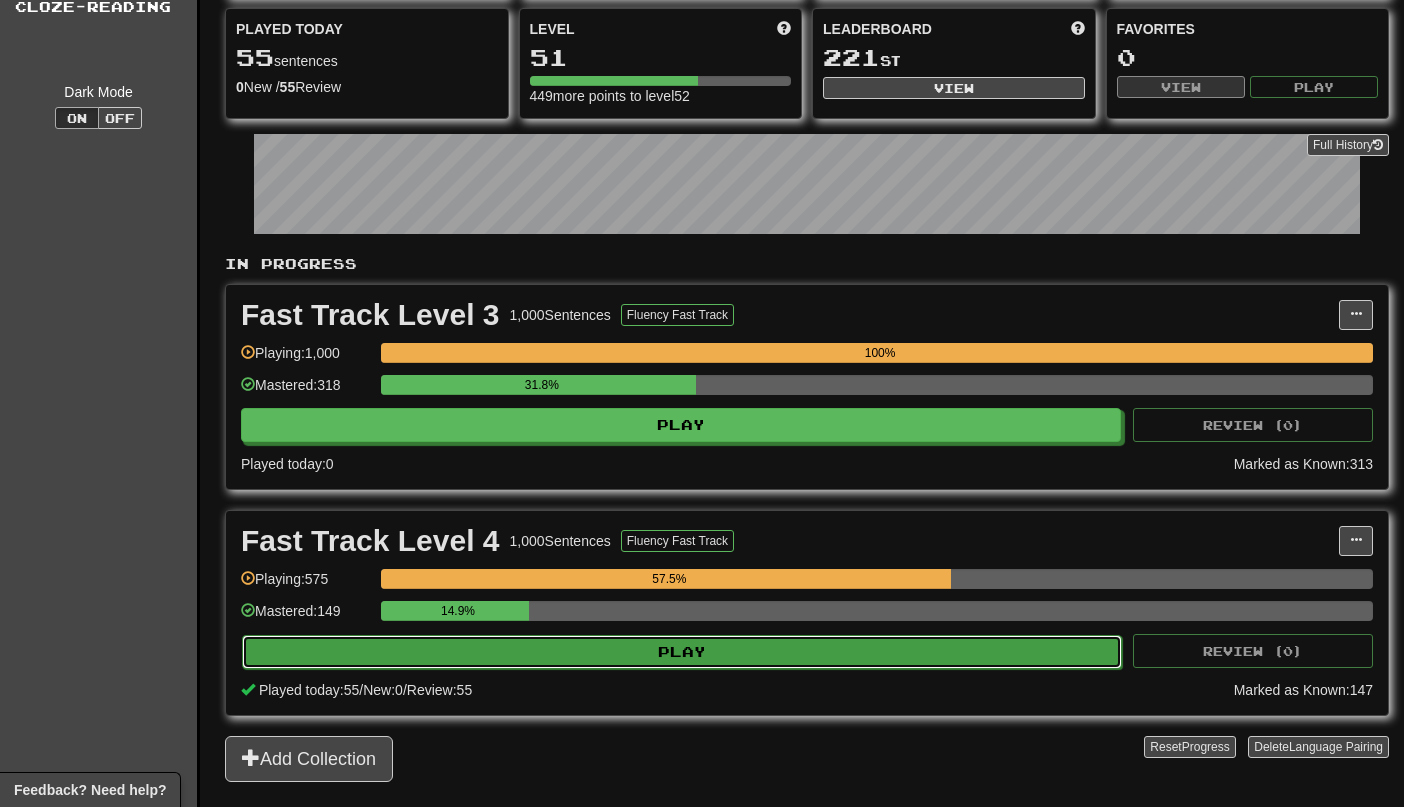 click on "Play" at bounding box center (682, 652) 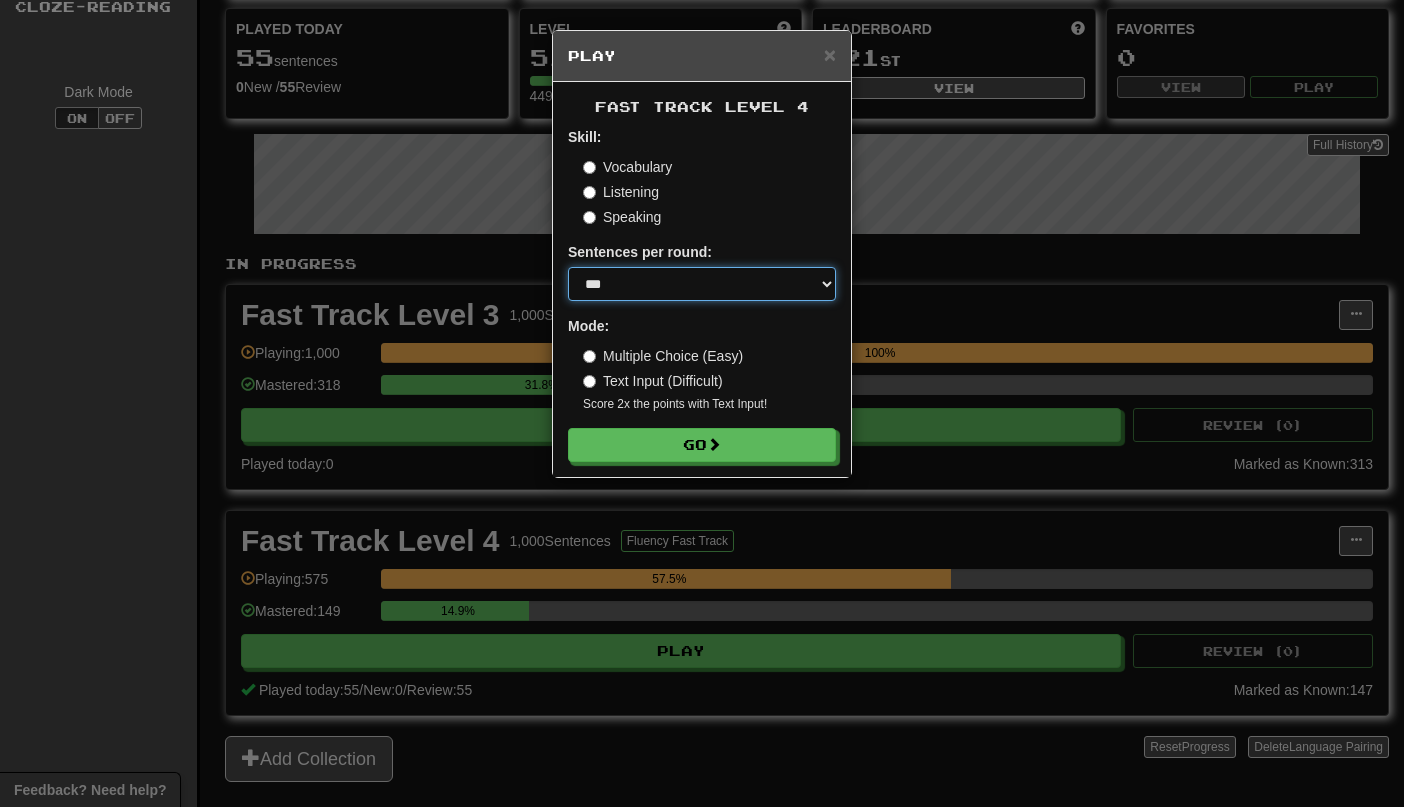click on "* ** ** ** ** ** *** ********" at bounding box center (702, 284) 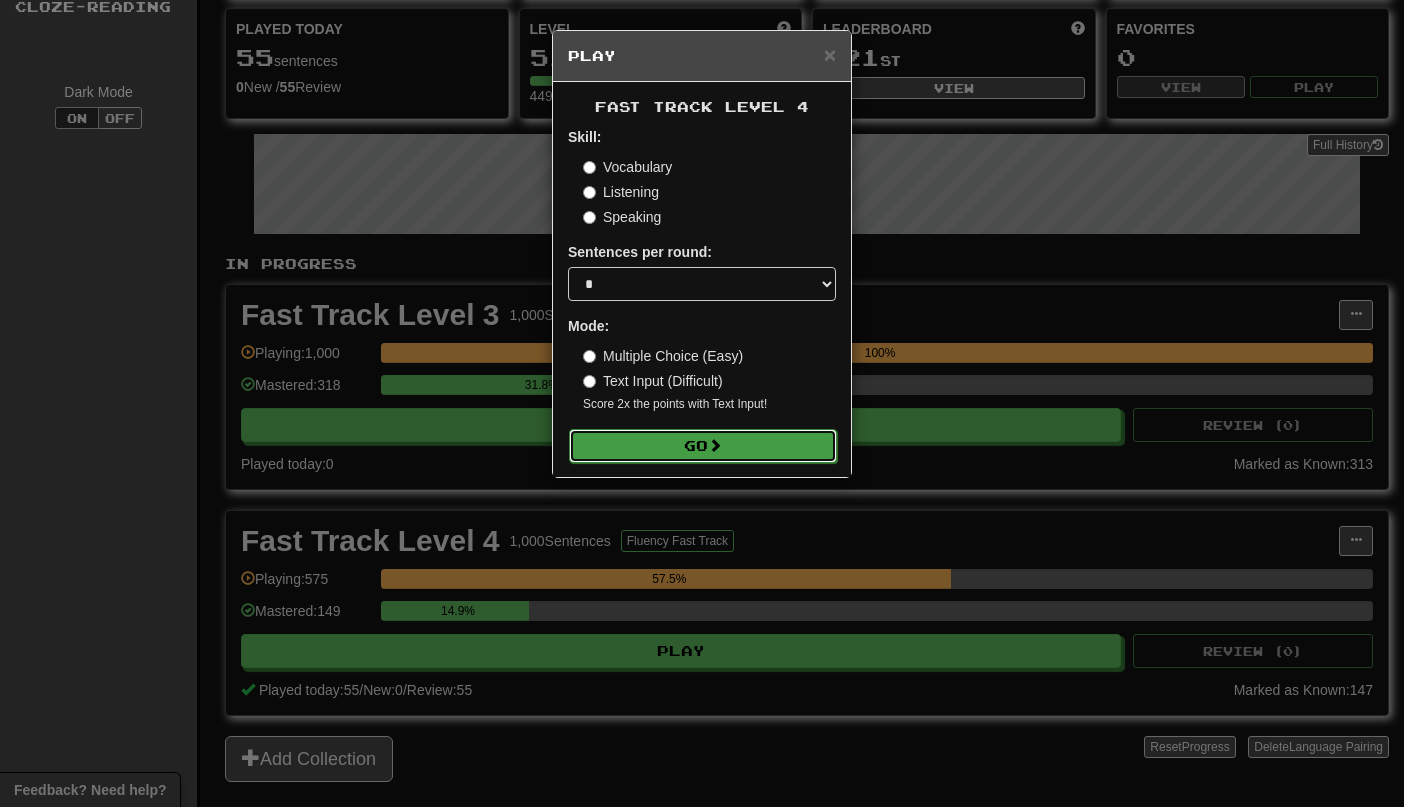 click on "Go" at bounding box center [703, 446] 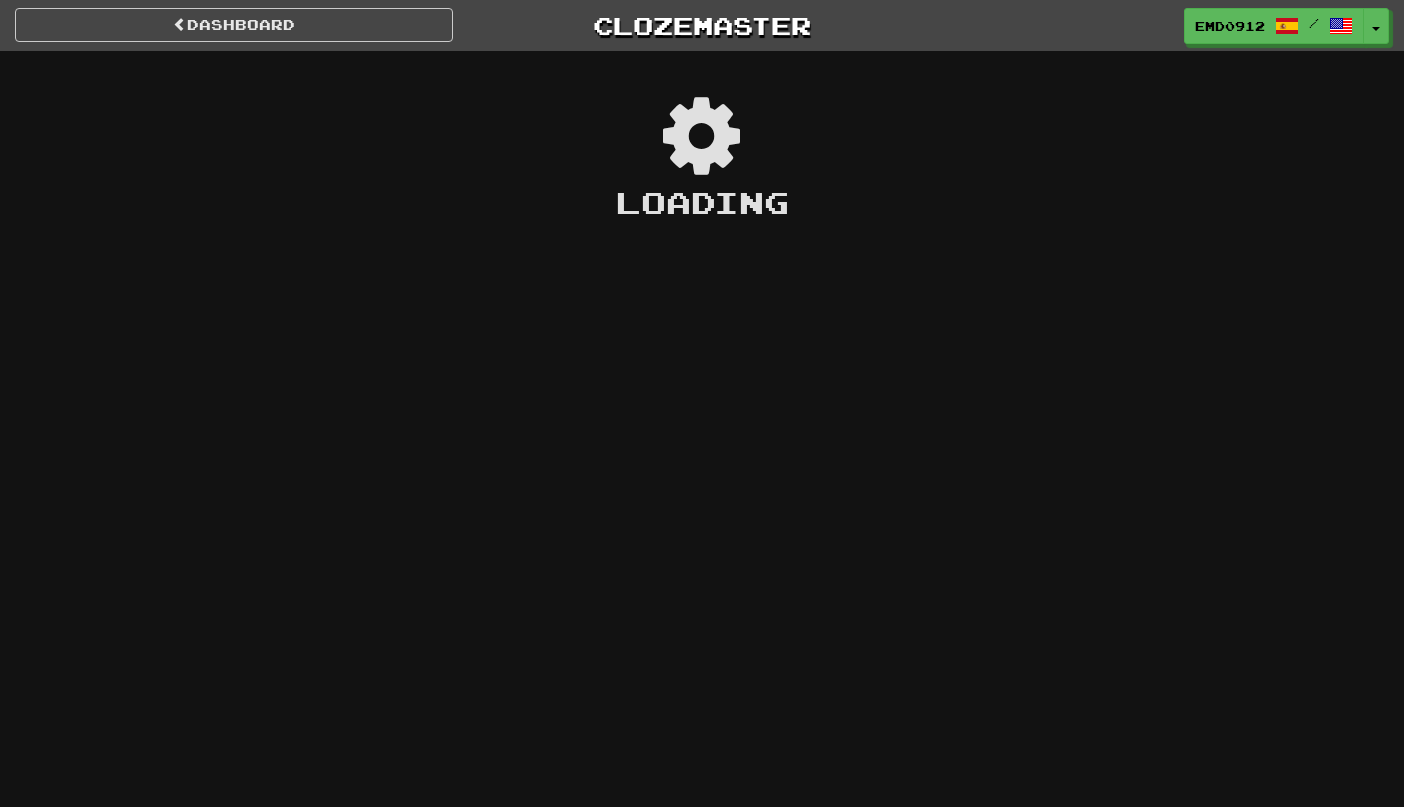 scroll, scrollTop: 0, scrollLeft: 0, axis: both 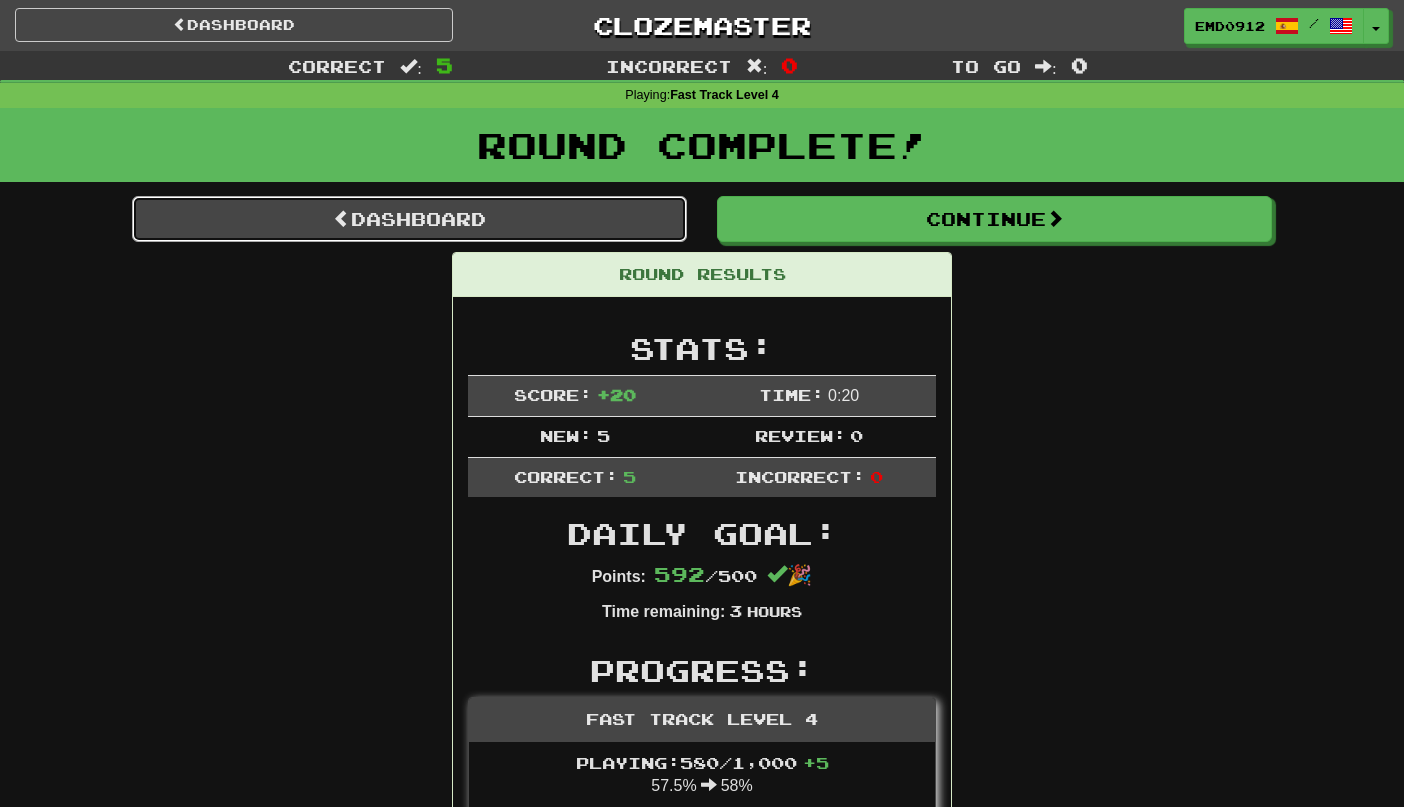click on "Dashboard" at bounding box center [409, 219] 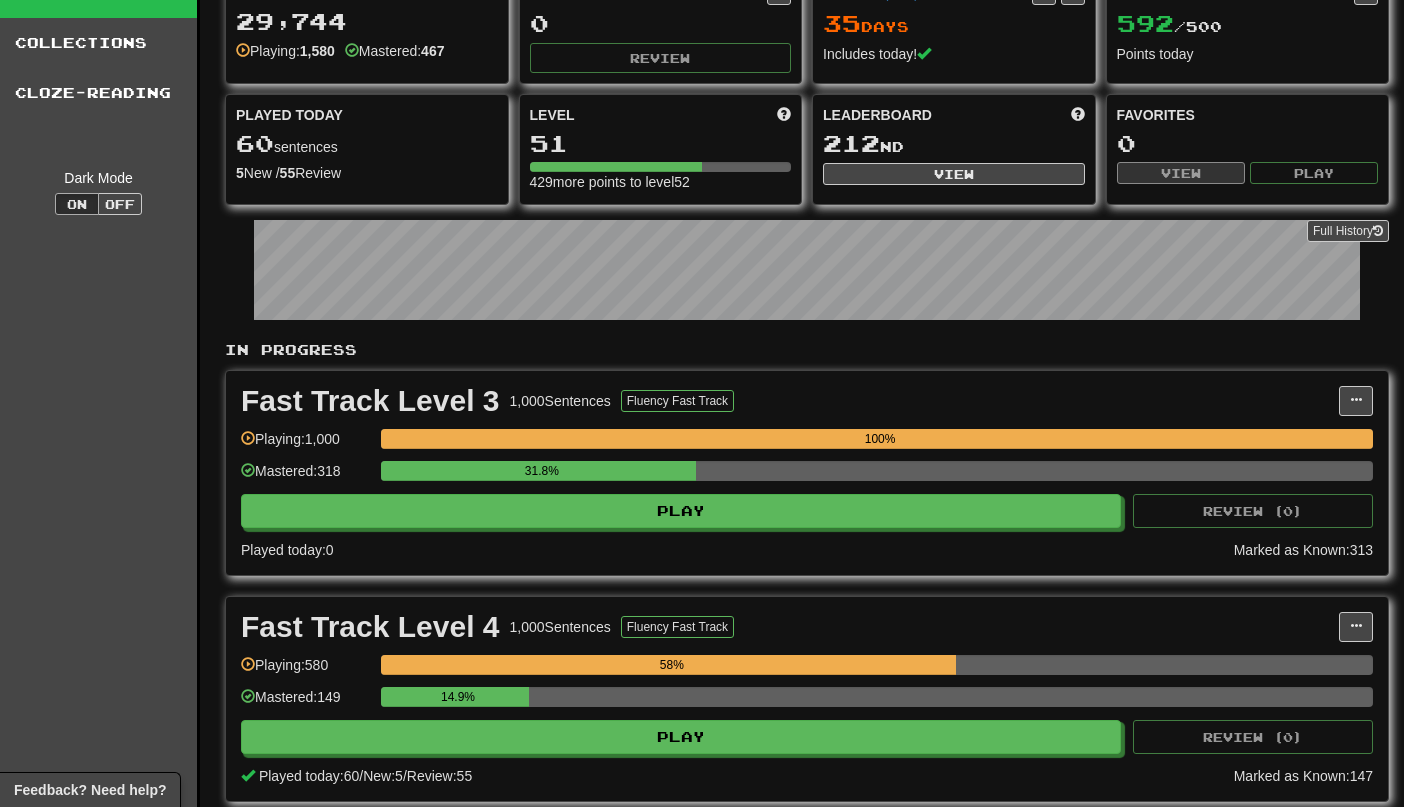 scroll, scrollTop: 107, scrollLeft: 0, axis: vertical 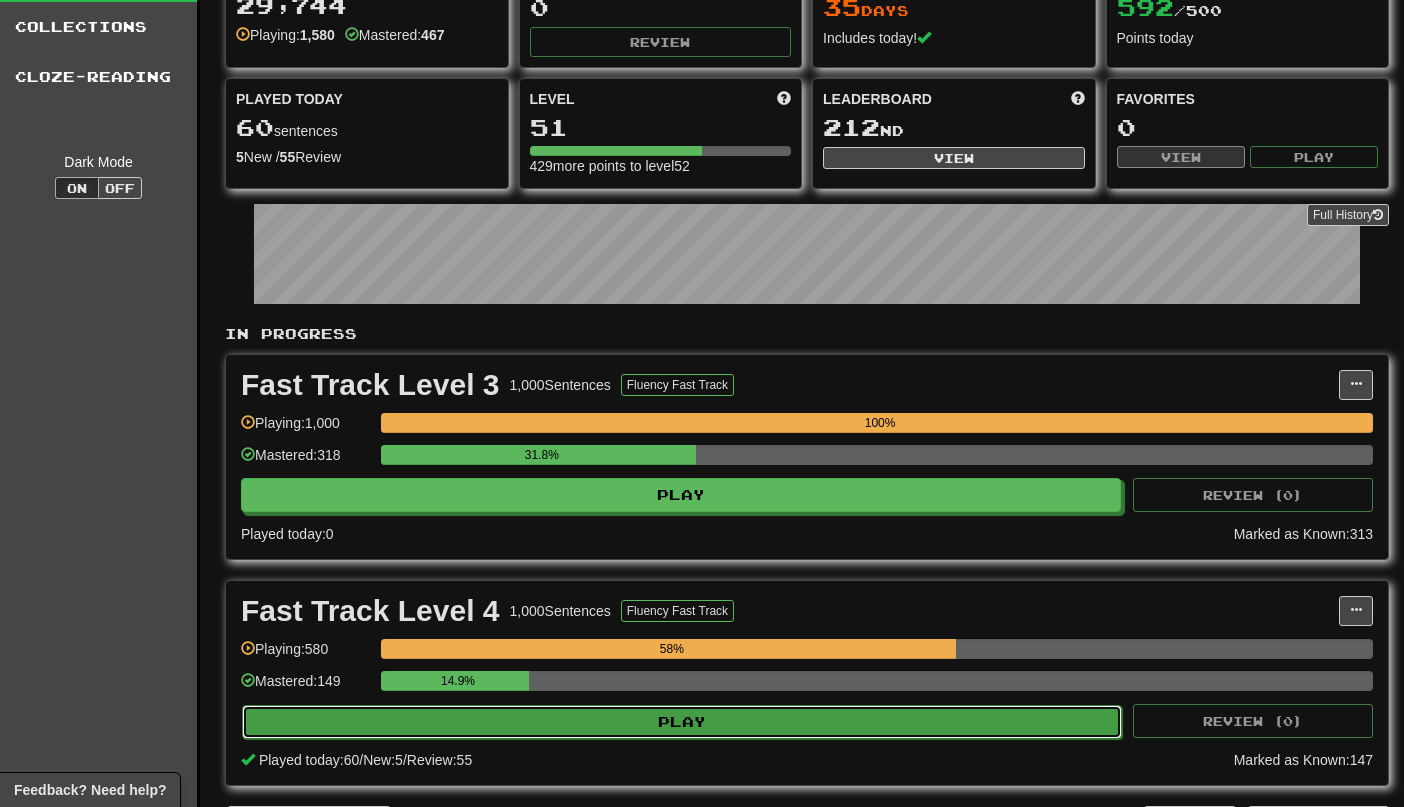 click on "Play" at bounding box center (682, 722) 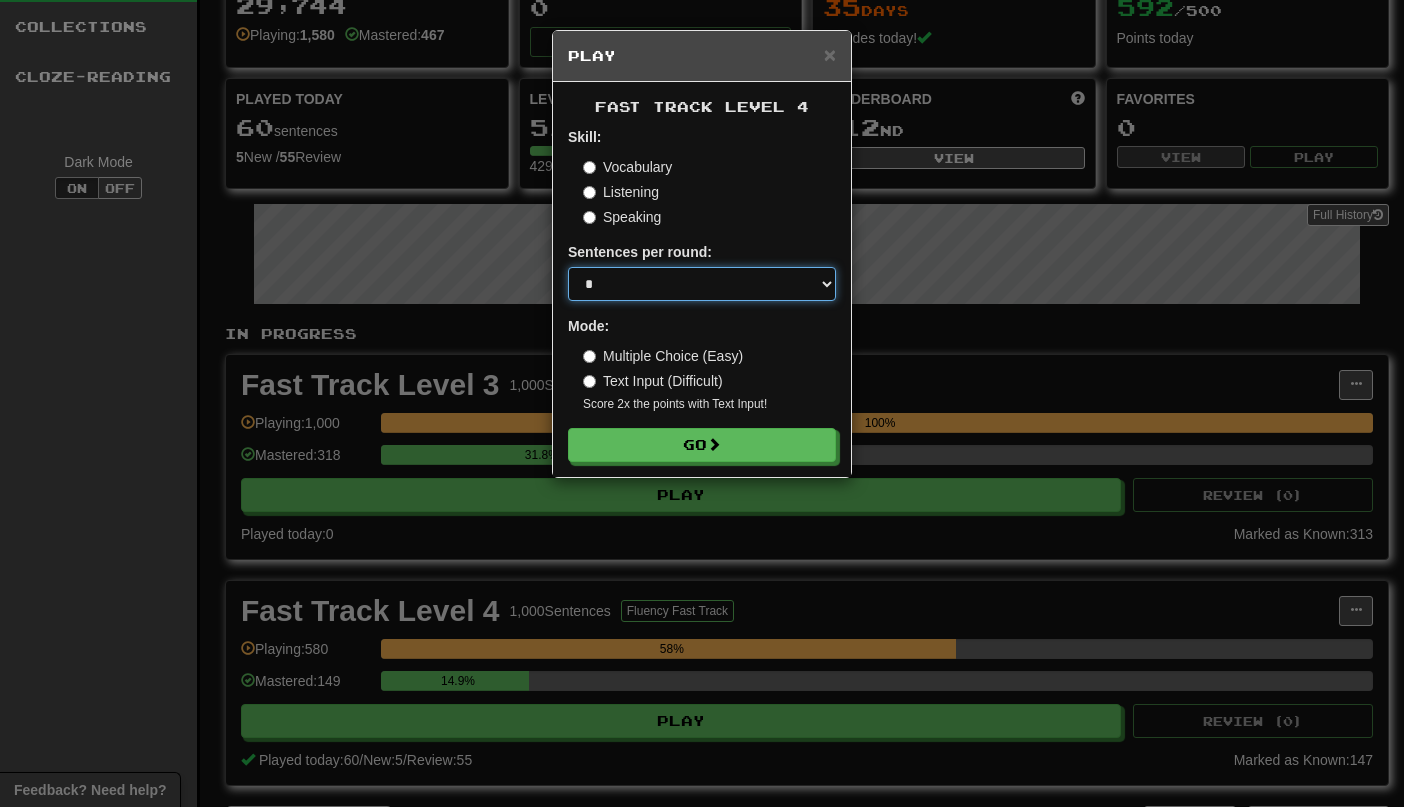 click on "* ** ** ** ** ** *** ********" at bounding box center (702, 284) 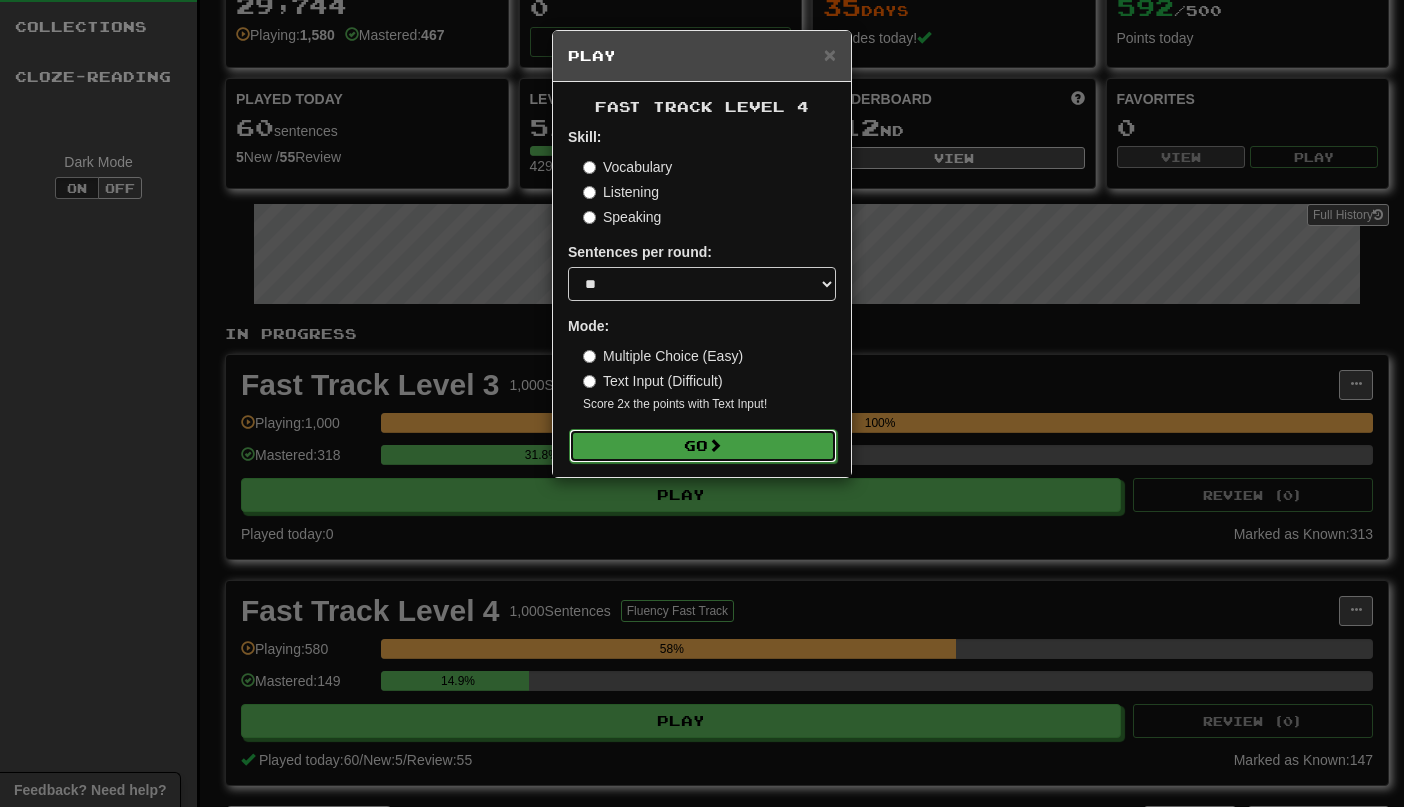 click on "Go" at bounding box center (703, 446) 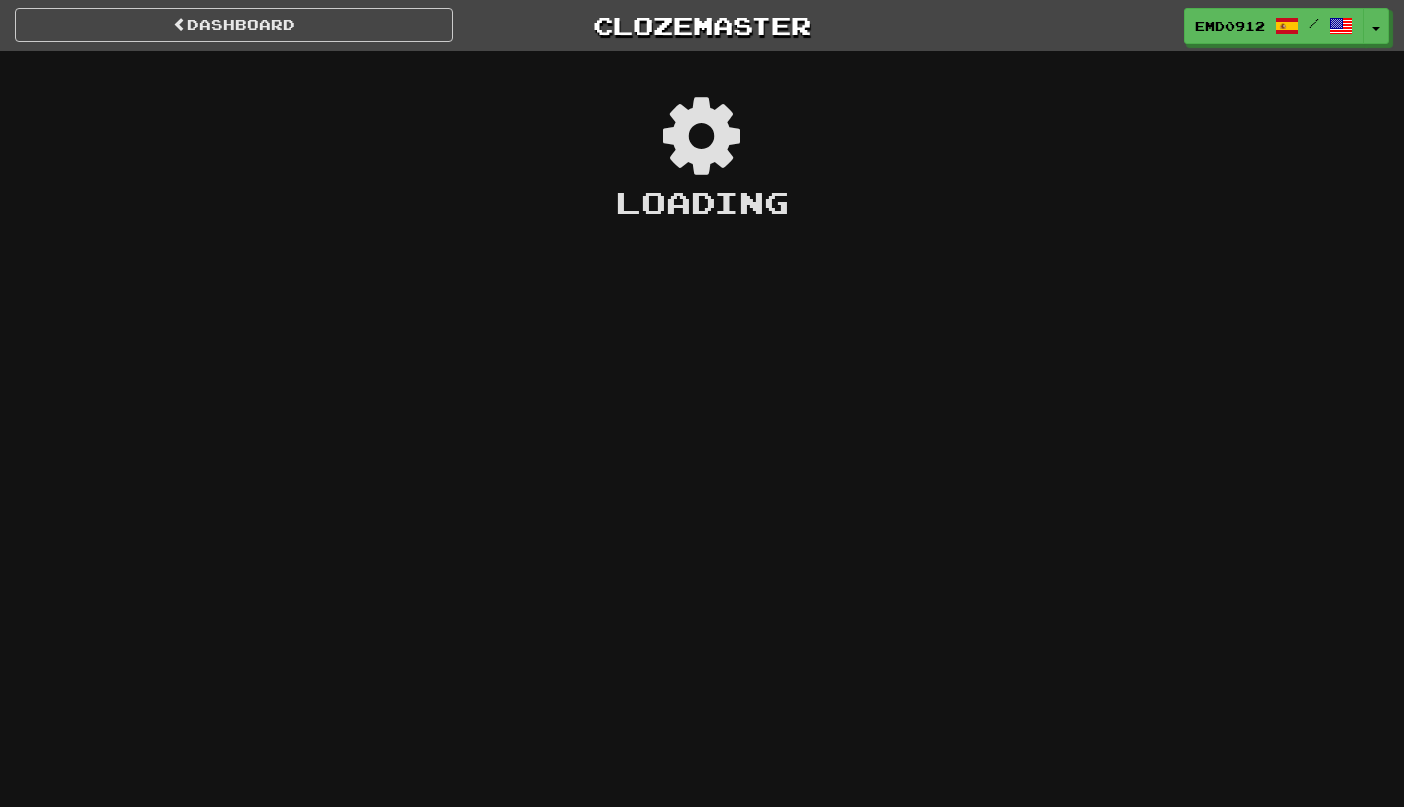 scroll, scrollTop: 0, scrollLeft: 0, axis: both 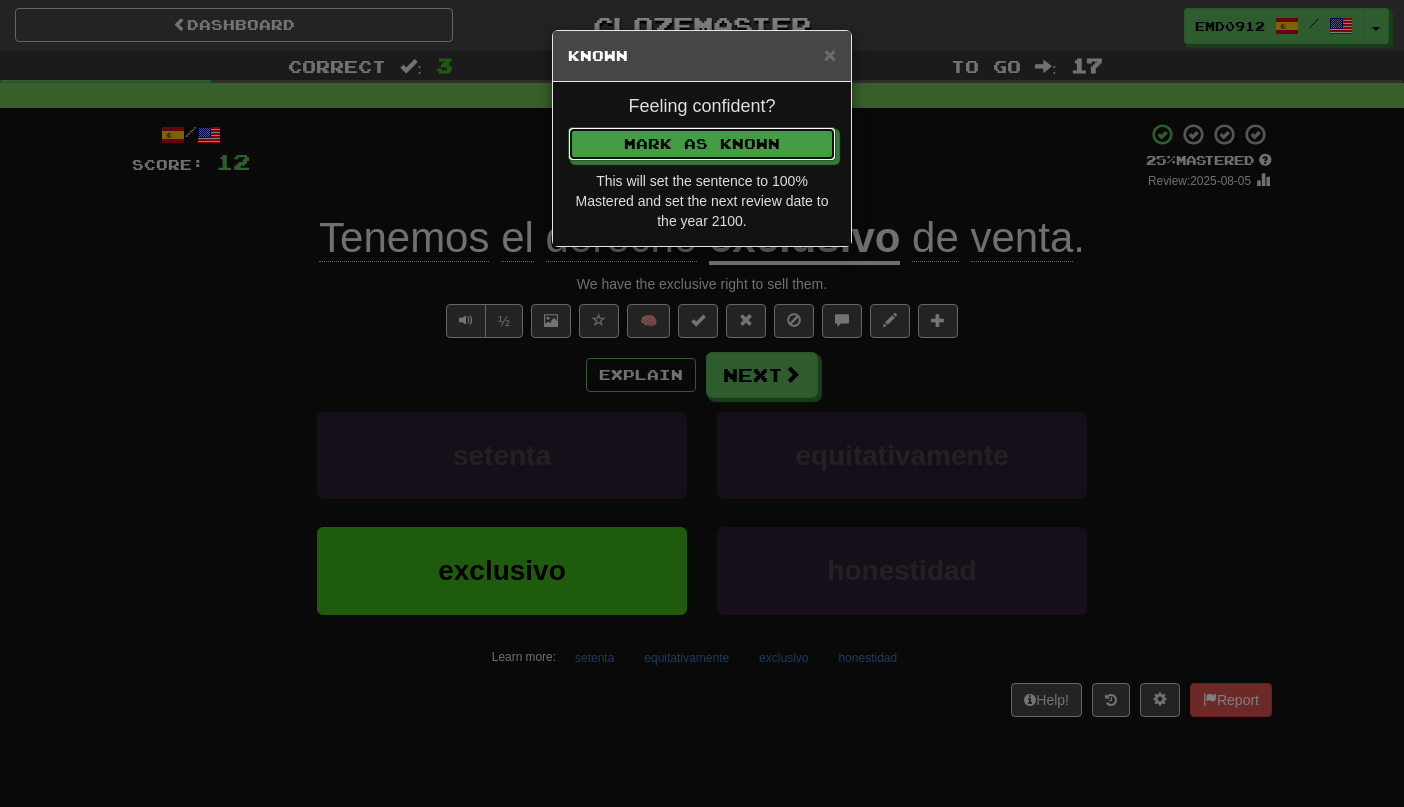 type 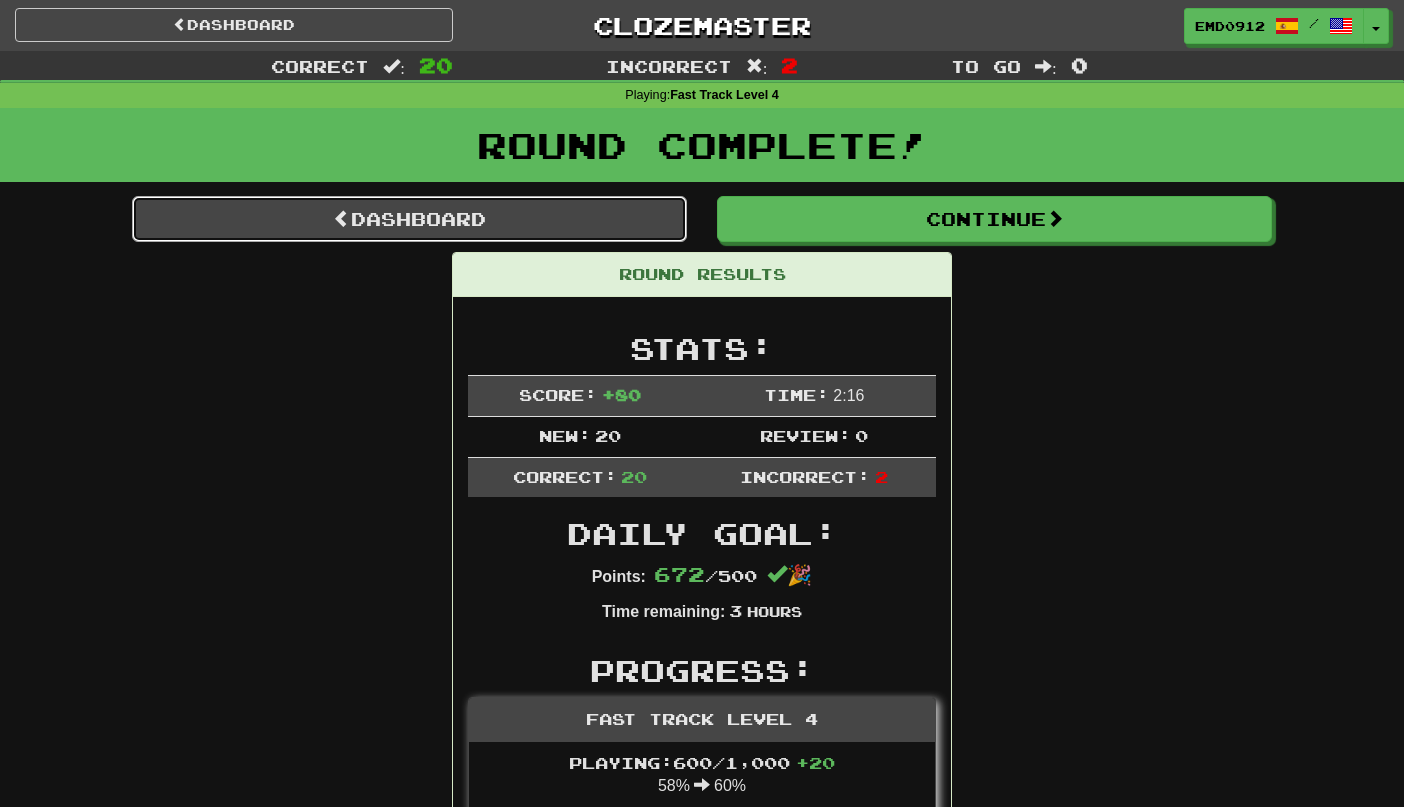 click on "Dashboard" at bounding box center [409, 219] 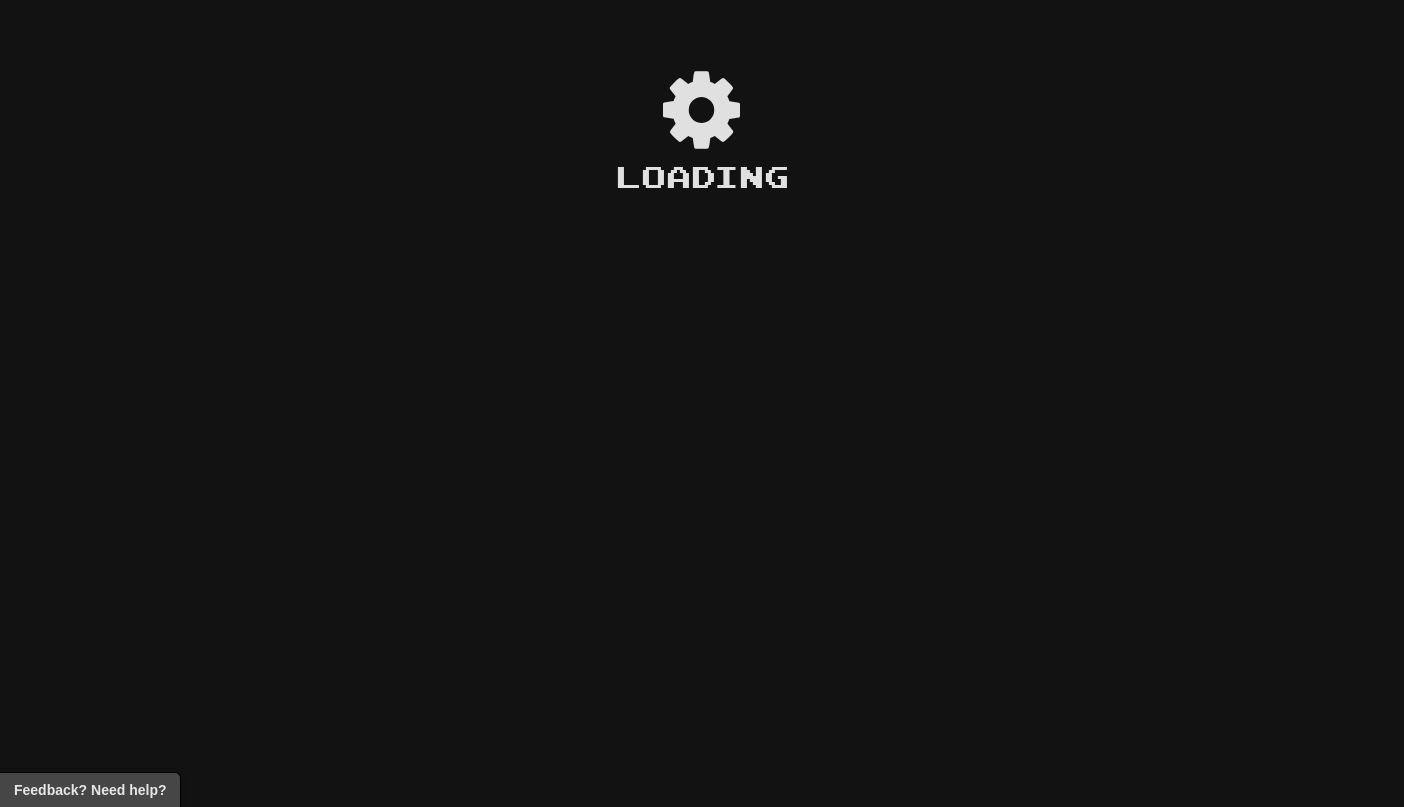 scroll, scrollTop: 0, scrollLeft: 0, axis: both 